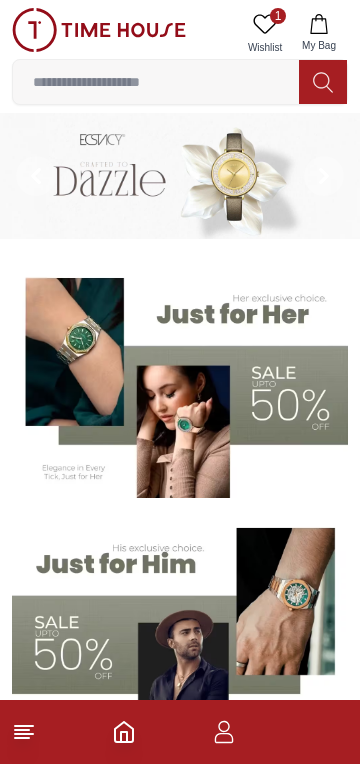 scroll, scrollTop: 0, scrollLeft: 0, axis: both 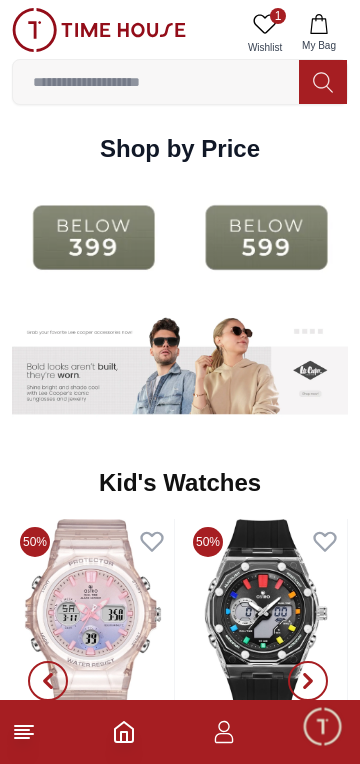 click at bounding box center (93, 237) 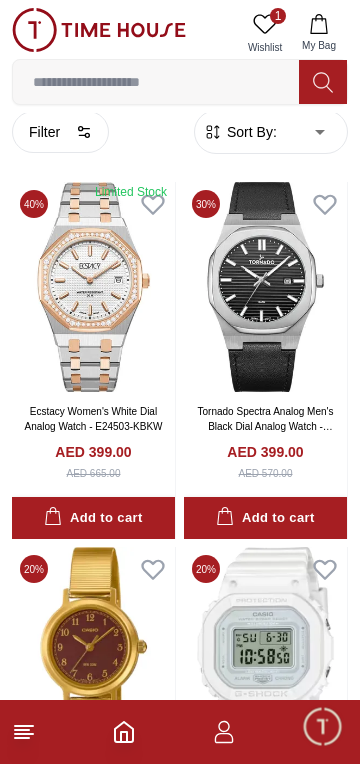 scroll, scrollTop: 0, scrollLeft: 0, axis: both 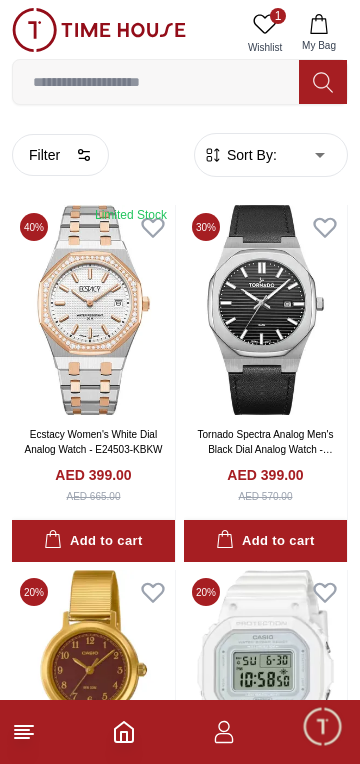 click 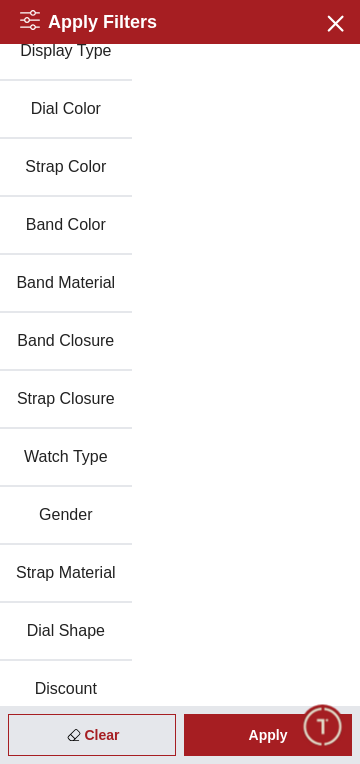 scroll, scrollTop: 384, scrollLeft: 0, axis: vertical 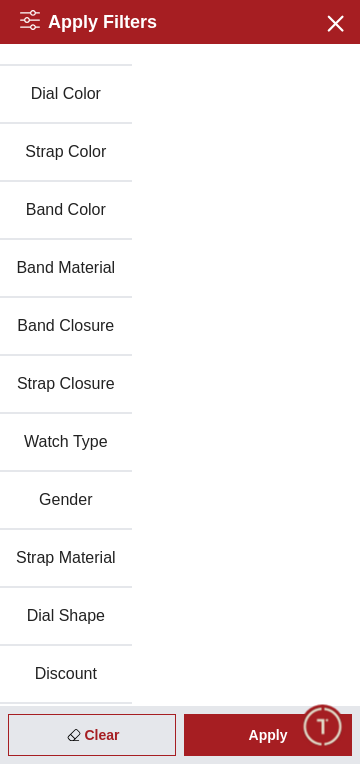 click on "Discount" at bounding box center [66, 675] 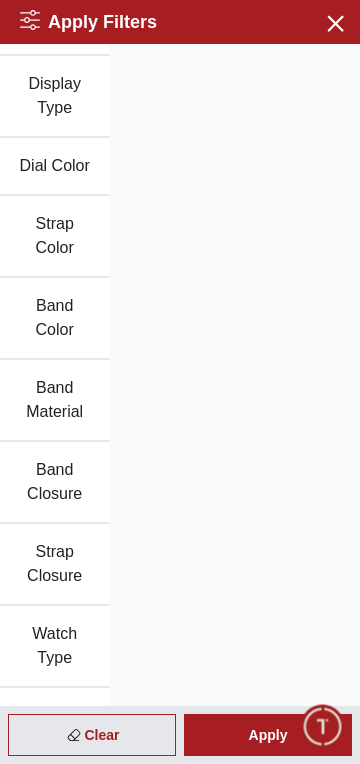 scroll, scrollTop: 408, scrollLeft: 0, axis: vertical 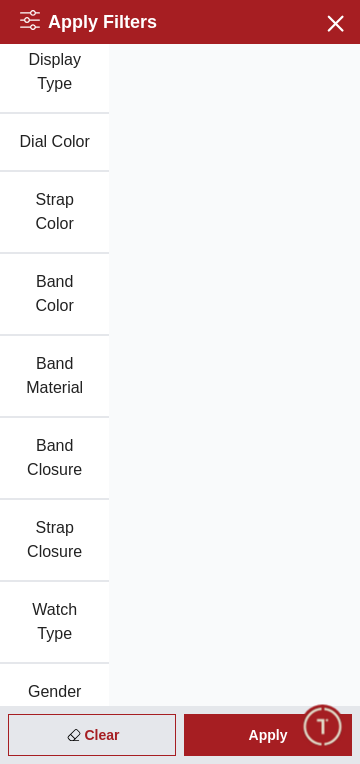 click on "Apply" at bounding box center [268, 735] 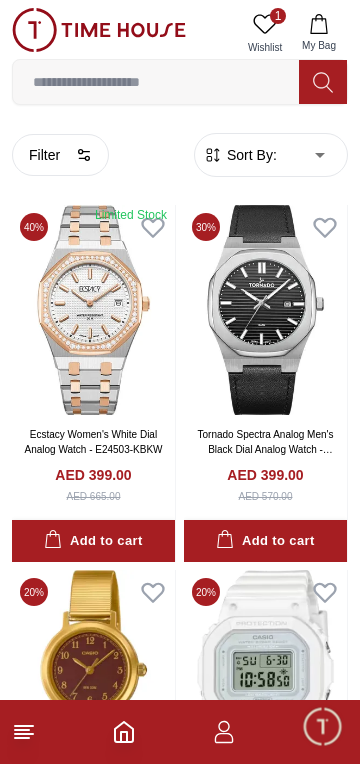click on "100% Genuine products with International Warranty Shop From [COUNTRY] | العربية |     Currency    | 1 Wishlist My Bag Help Our Stores My Account 1 Wishlist My Bag Home    Filter By Clear Brands Quantum Lee Cooper Slazenger Kenneth Scott Astro Ecstacy Tornado CASIO CITIZEN GUESS Police Ducati G-Shock Lee Cooper Accessories Irus Idee Vogue Polaroid Color Black Green Blue Red Dark Blue Silver Silver / Black Orange Rose Gold Grey White Mop White White / Rose Gold Silver / Silver Dark Blue / Silver Silver / Gold Silver / Rose Gold Black / Black Black / Silver Black / Rose Gold Gold Yellow Dark Green Brown White / Silver Light Blue Black /Rose Gold Black /Grey Black /Red Black /Black Black / Rose Gold / Black Rose Gold / Black Rose Gold / Black / Black White Mop / Silver Blue / Rose Gold Pink Green /Silver Purple Silver Silver Silver / Blue Black  / Rose Gold Green / Green Blue / Black Blue / Blue Titanum Navy Blue Military Green Blue / Silver Champagne White / Gold White / Gold  Black  Ivory O.Green 1" at bounding box center [180, 2026] 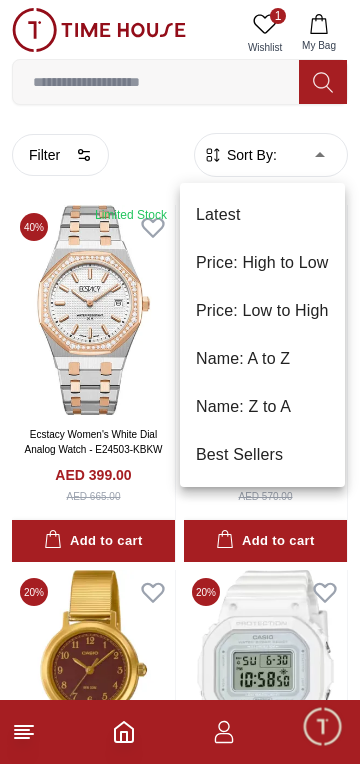 click on "Price: Low to High" at bounding box center [262, 311] 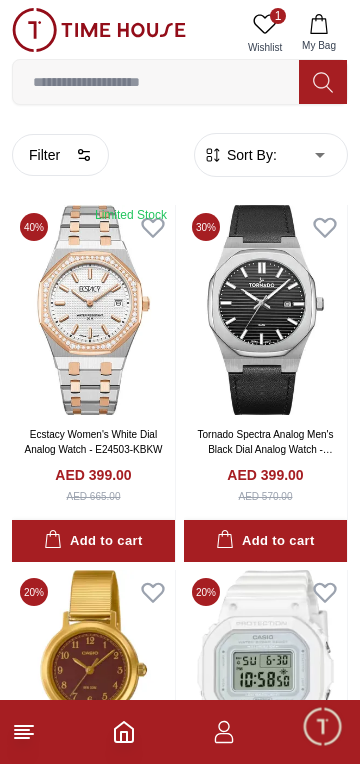 type on "*" 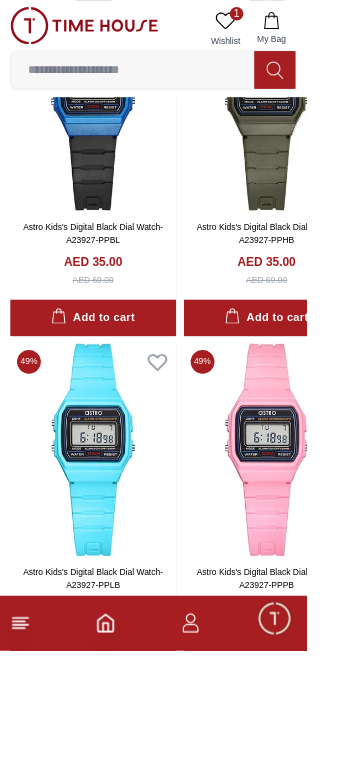 scroll, scrollTop: 3408, scrollLeft: 0, axis: vertical 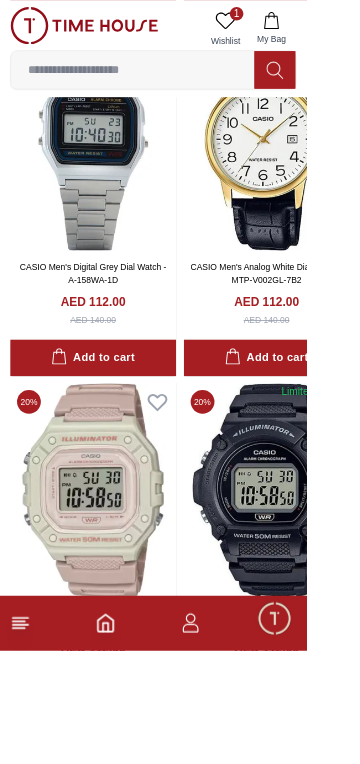 click 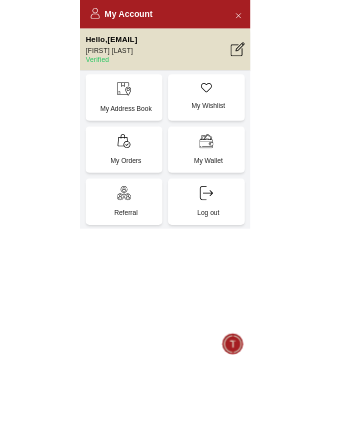 scroll, scrollTop: 56679, scrollLeft: 0, axis: vertical 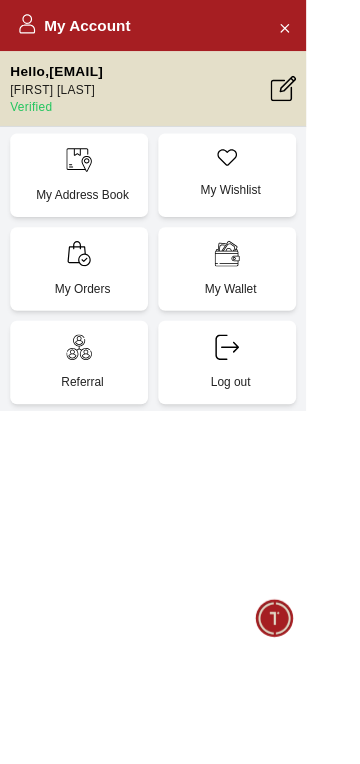 click 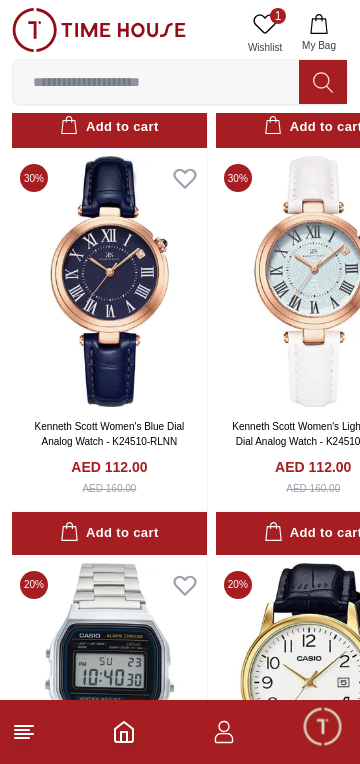 click at bounding box center [156, 82] 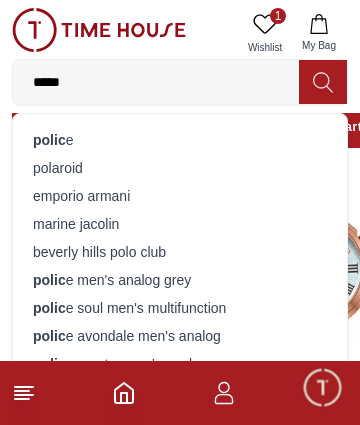 type on "******" 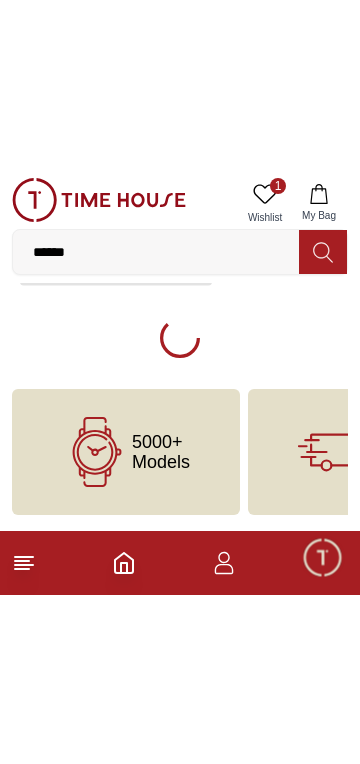 scroll, scrollTop: 0, scrollLeft: 0, axis: both 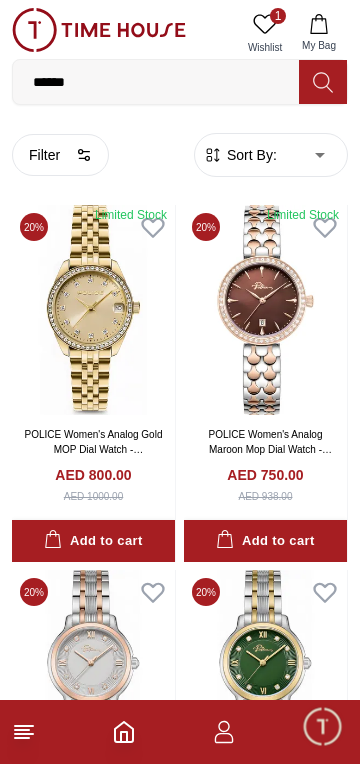 click on "Sort By:" at bounding box center (250, 155) 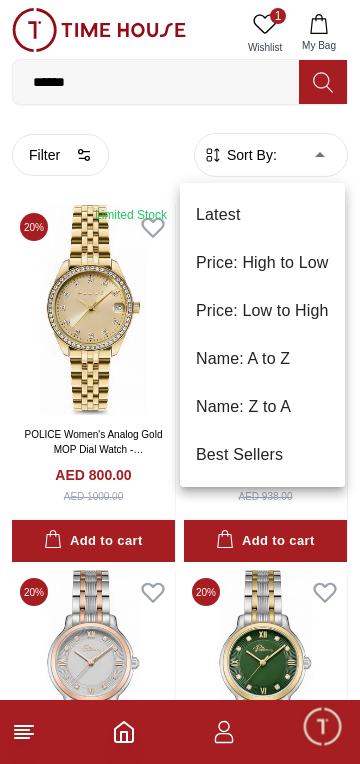 click on "Price: Low to High" at bounding box center [262, 311] 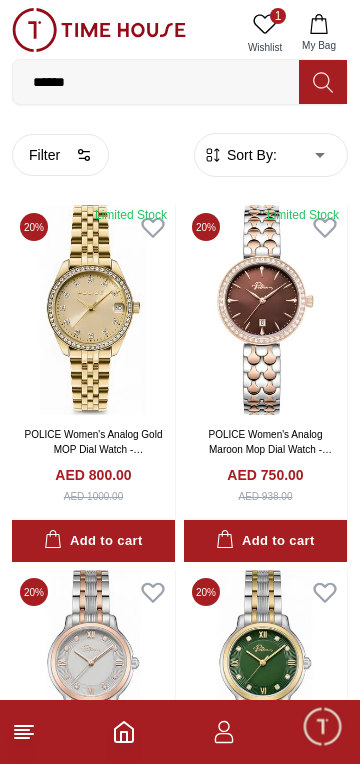 type on "*" 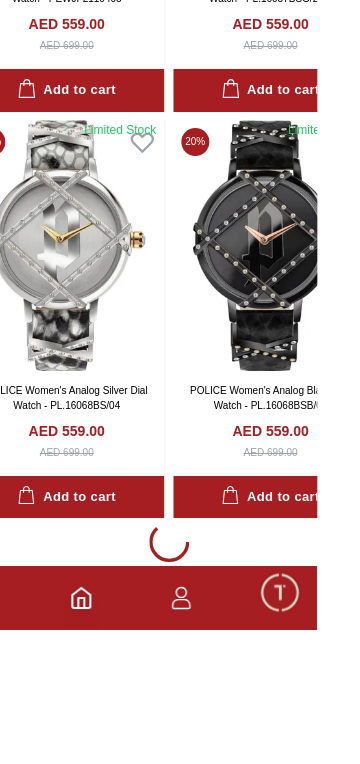 scroll, scrollTop: 3640, scrollLeft: 0, axis: vertical 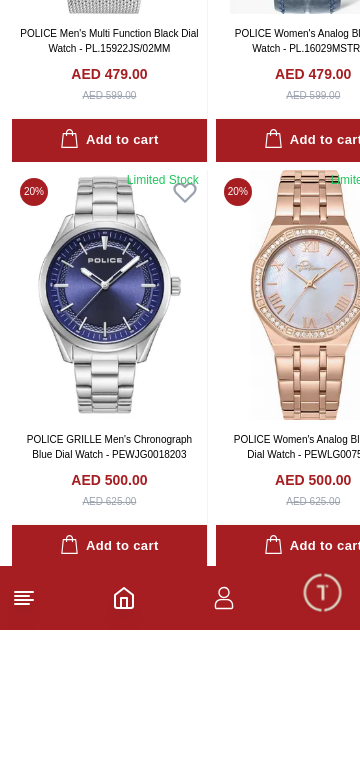 click 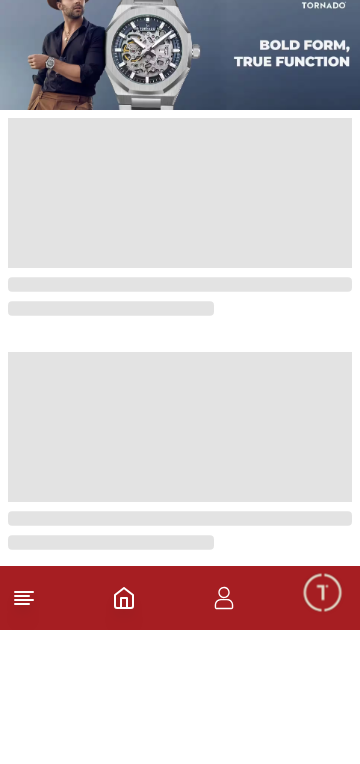click 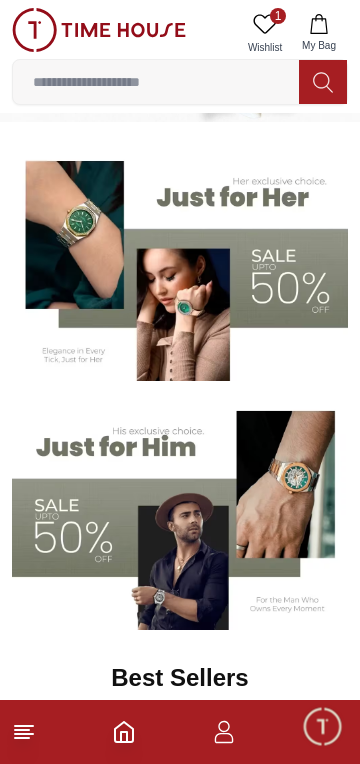 scroll, scrollTop: 125, scrollLeft: 0, axis: vertical 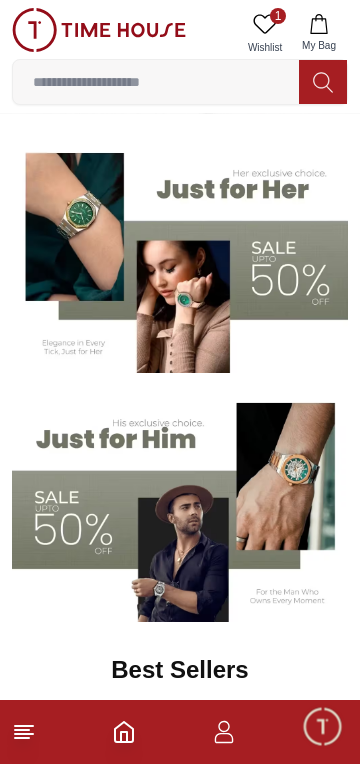 click at bounding box center (180, 506) 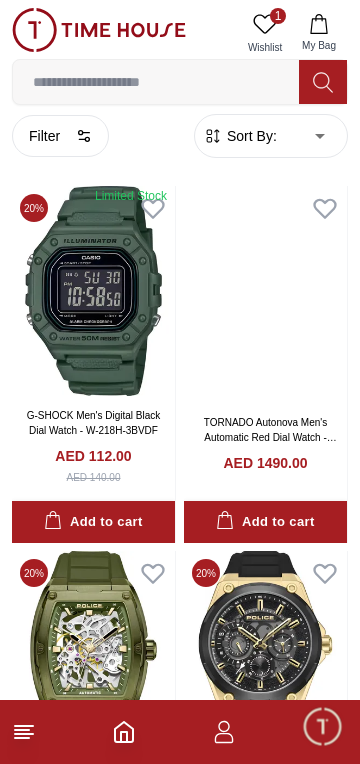 scroll, scrollTop: 0, scrollLeft: 0, axis: both 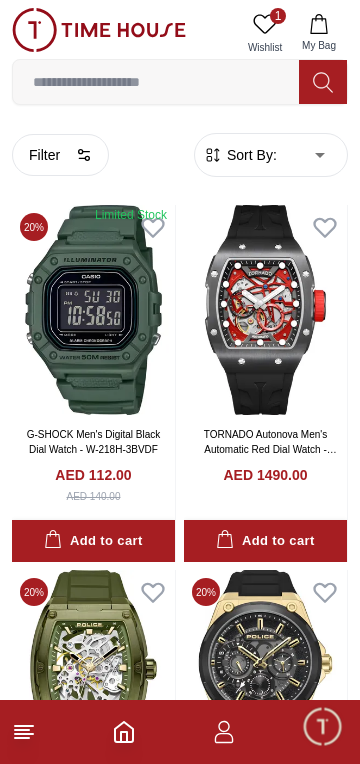click on "Sort By:" at bounding box center (250, 155) 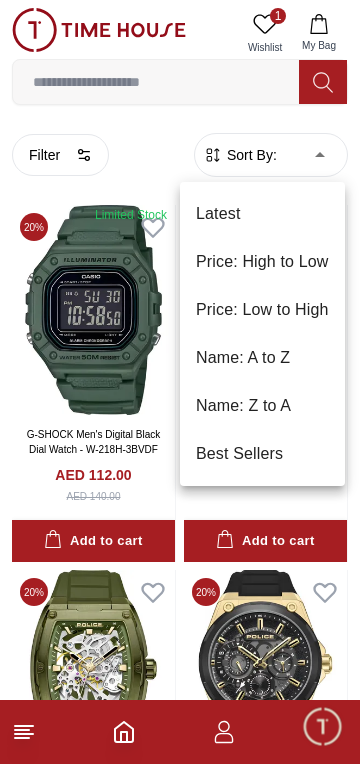 click on "Best Sellers" at bounding box center (262, 454) 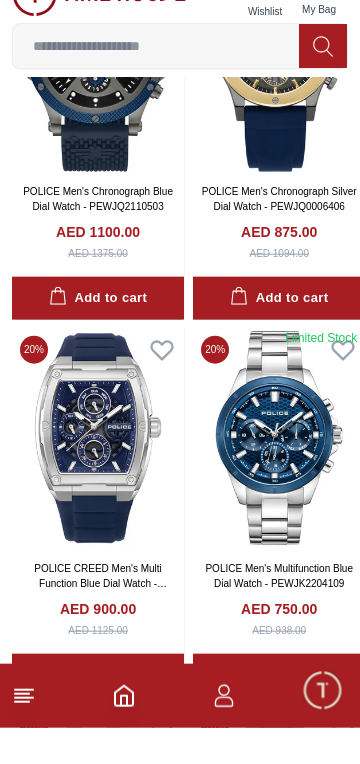 scroll, scrollTop: 1029, scrollLeft: 0, axis: vertical 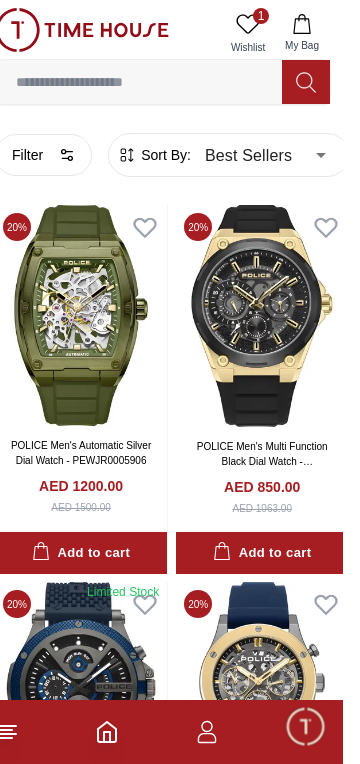 click on "100% Genuine products with International Warranty Shop From [COUNTRY] | العربية |     Currency    | 1 Wishlist My Bag police police  men's analog grey police  soul men's multifunction police  avondale men's analog police  reactor men's anolog police  banff women's multi police  creed men's multi police  protector men's analog police  thornton men's chronograph police  batman men's analog police  raho men's analog police  women's analog beige police  reactor men's multi police  men's analog burgundy police  nadu women's multi police  women's analog biege Trending Searches 1200 Police Casio Women 2100 Lee cooper Beverly hills Watch Seiko Beverly Top Brands Quantum Carlton Astro CITIZEN Help Our Stores My Account 1 Wishlist My Bag Home    Filter By Clear Brands CASIO Police Color Black Green Blue Red Dark Blue Silver Silver / Black Orange Rose Gold Grey White White / Rose Gold Silver / Silver Dark Blue / Silver Silver / Gold Silver / Rose Gold Black / Black Black / Silver Black / Rose Gold Gold Pink" at bounding box center [180, 5848] 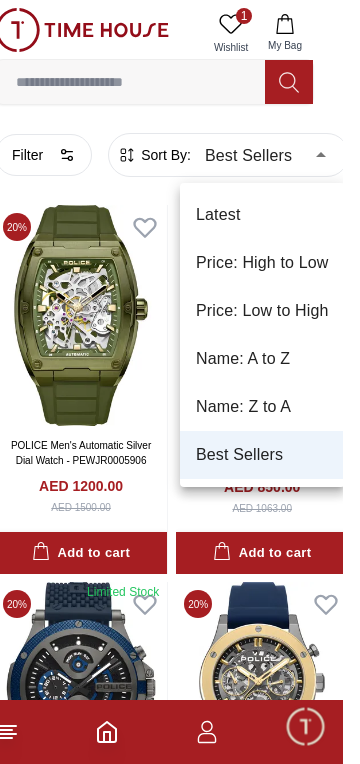 click on "Price: Low to High" at bounding box center (279, 311) 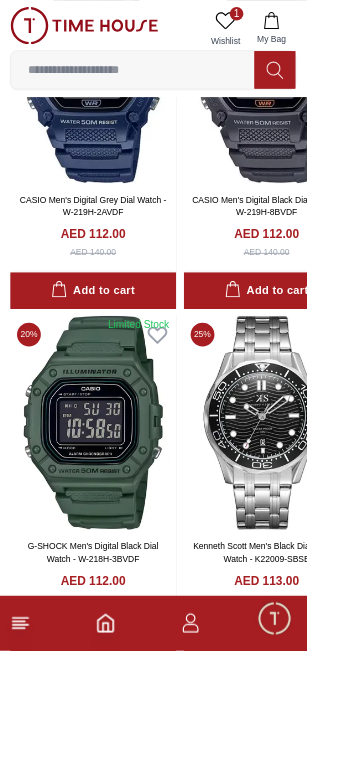 scroll, scrollTop: 7151, scrollLeft: 0, axis: vertical 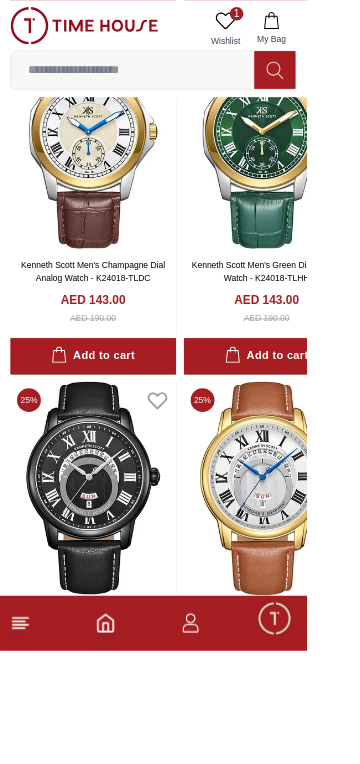 click at bounding box center (156, 82) 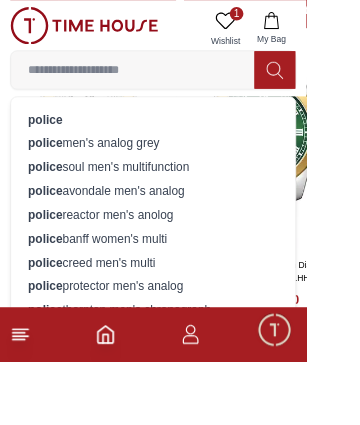 click on "police" at bounding box center (180, 140) 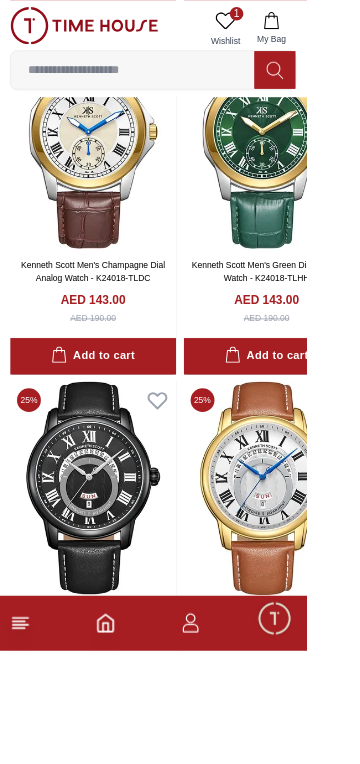 type on "******" 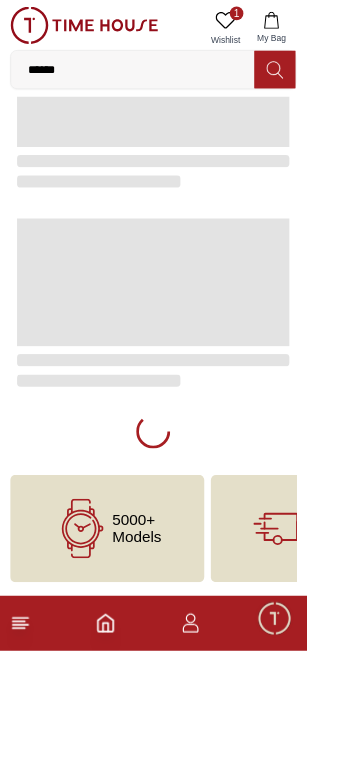 scroll, scrollTop: 0, scrollLeft: 0, axis: both 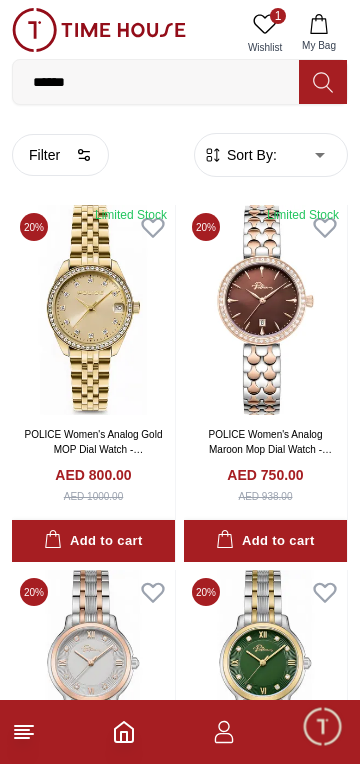 click 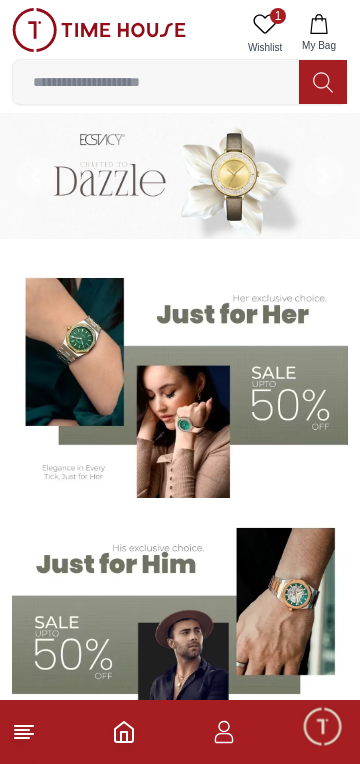 click at bounding box center (180, 631) 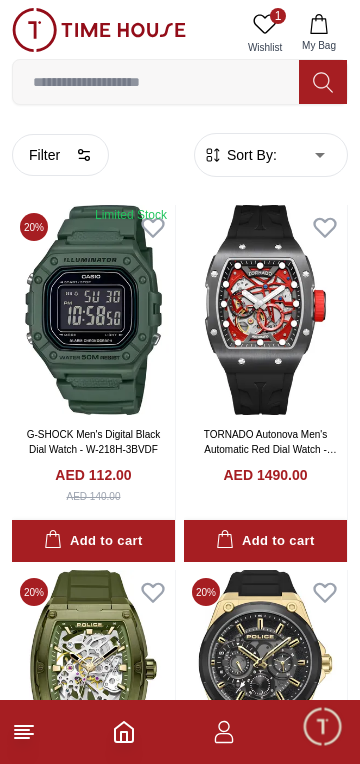click at bounding box center (156, 82) 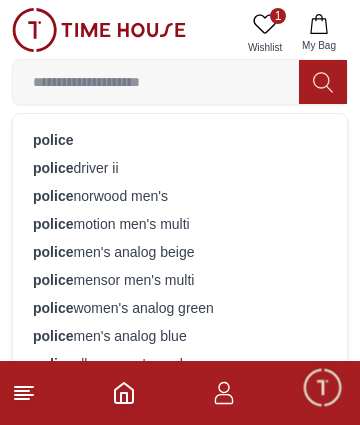 click on "police" at bounding box center [180, 140] 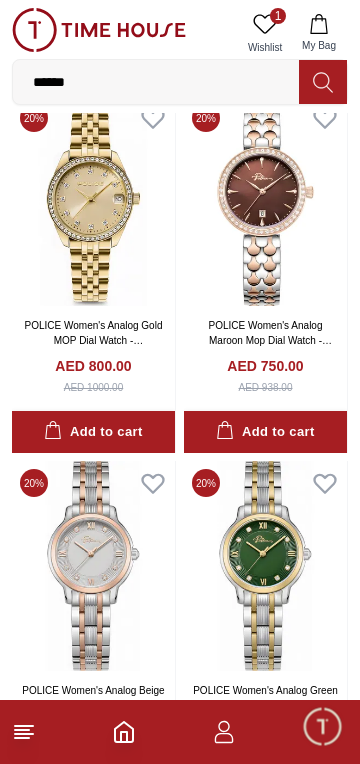scroll, scrollTop: 0, scrollLeft: 0, axis: both 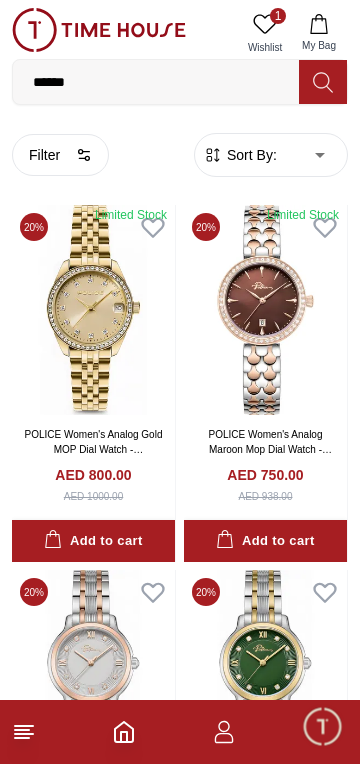 click on "100% Genuine products with International Warranty Shop From [COUNTRY] | العربية |     Currency    | 1 Wishlist My Bag ****** police police  driver ii  police  norwood  men's police  motion men's multi police  men's analog beige police  mensor men's multi police  women's analog green police  men's analog blue police  albury men's analog police  tough gear men's police  malawi men's multi police  malawi men's multifunction police  men's analog red police  mopion women's analog police  women's analog pink police  polysh men's multi Trending Searches 1200 Police Casio Women 2100 Lee cooper Beverly hills Watch Seiko Beverly Top Brands Quantum Carlton Astro CITIZEN Help Our Stores My Account 1 Wishlist My Bag Home    Filter By Clear Brands Police Color Black Green Blue Red Dark Blue Silver Silver / Black Orange Rose Gold Grey White Mop White White / Rose Gold Silver / Silver Dark Blue / Silver Silver / Gold Silver / Rose Gold Black / Black Black / Silver Black / Rose Gold Gold Yellow Dark Green Brown 1" at bounding box center (180, 2026) 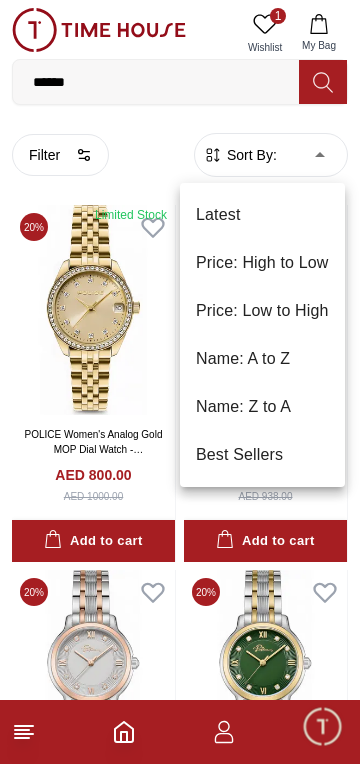 click on "Price: Low to High" at bounding box center [262, 311] 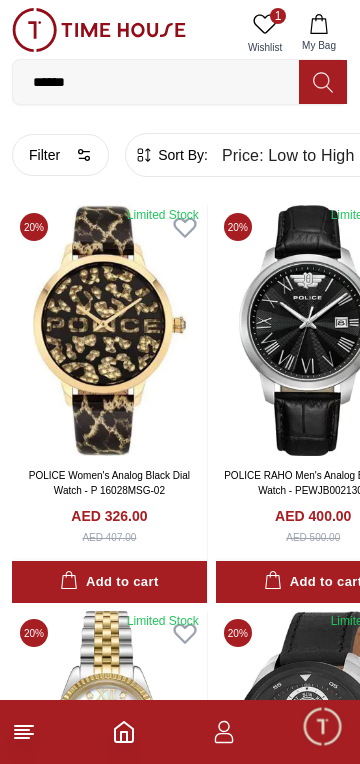 click on "100% Genuine products with International Warranty Shop From [COUNTRY] | العربية |     Currency    | 1 Wishlist My Bag ****** police police  driver ii  police  norwood  men's police  motion men's multi police  men's analog beige police  mensor men's multi police  women's analog green police  men's analog blue police  albury men's analog police  tough gear men's police  malawi men's multi police  malawi men's multifunction police  men's analog red police  mopion women's analog police  women's analog pink police  polysh men's multi Trending Searches 1200 Police Casio Women 2100 Lee cooper Beverly hills Watch Seiko Beverly Top Brands Quantum Carlton Astro CITIZEN Help Our Stores My Account 1 Wishlist My Bag Home    Filter By Clear Brands Police Color Black Green Blue Red Dark Blue Silver Silver / Black Orange Rose Gold Grey White Mop White White / Rose Gold Silver / Silver Dark Blue / Silver Silver / Gold Silver / Rose Gold Black / Black Black / Silver Black / Rose Gold Gold Yellow Dark Green Brown 1" at bounding box center (180, 2231) 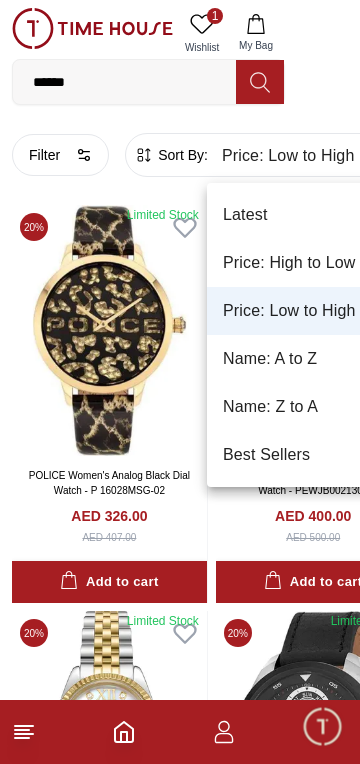 click on "Best Sellers" at bounding box center (304, 455) 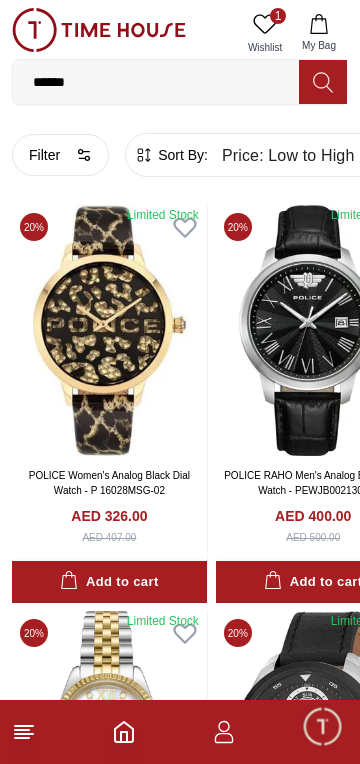 type on "*" 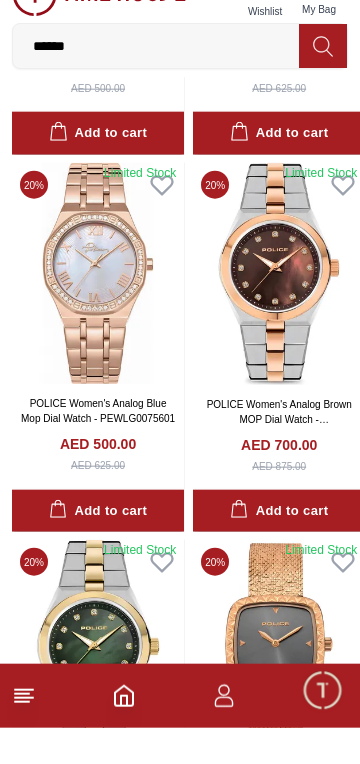 scroll, scrollTop: 1517, scrollLeft: 0, axis: vertical 